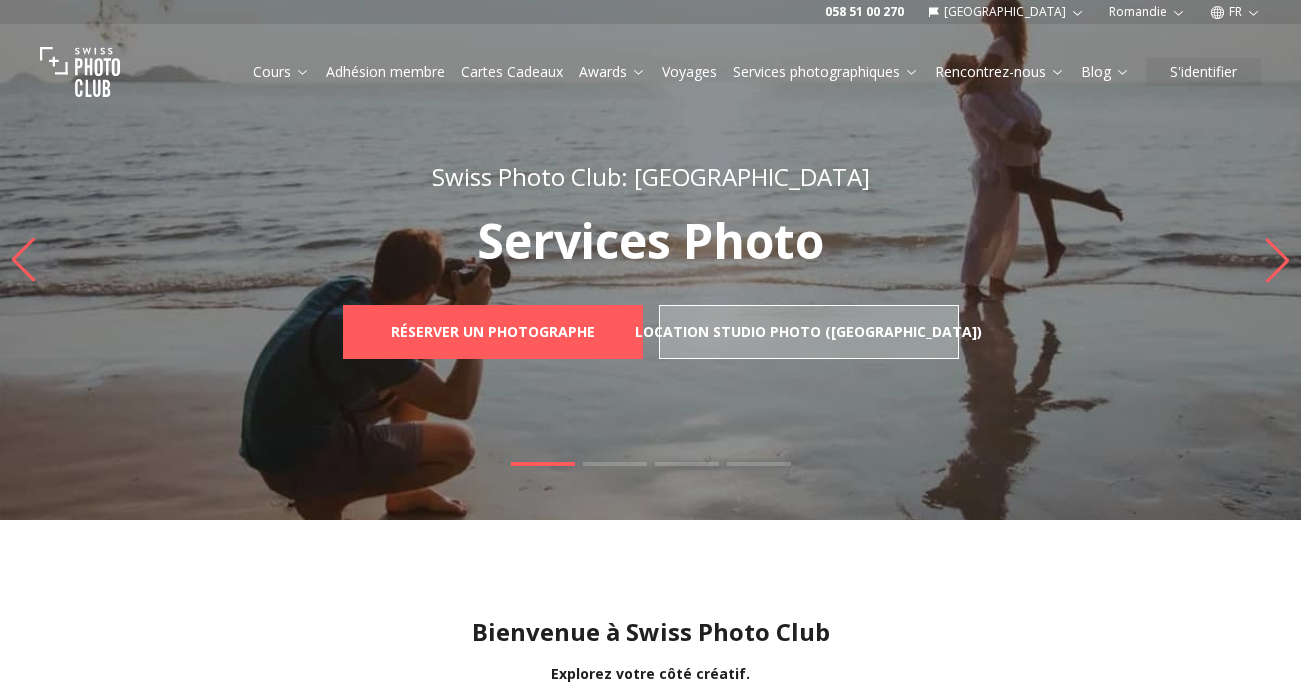 scroll, scrollTop: 0, scrollLeft: 0, axis: both 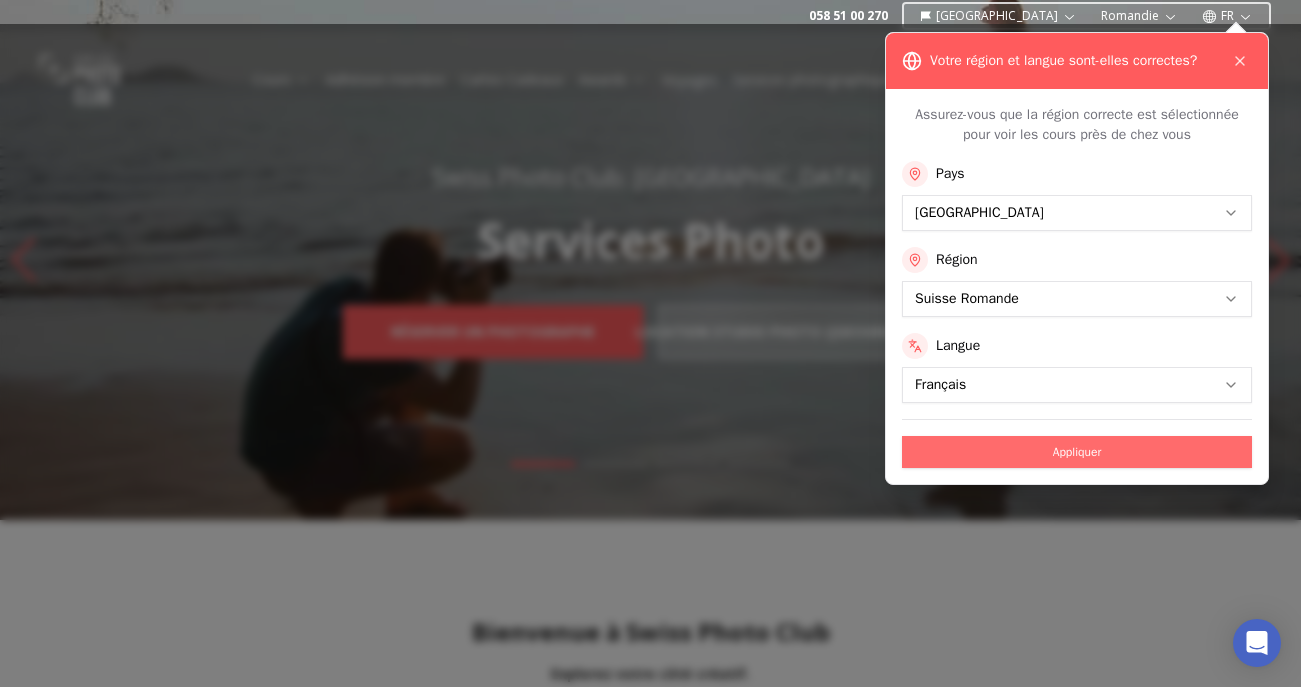 click on "Appliquer" at bounding box center (1077, 452) 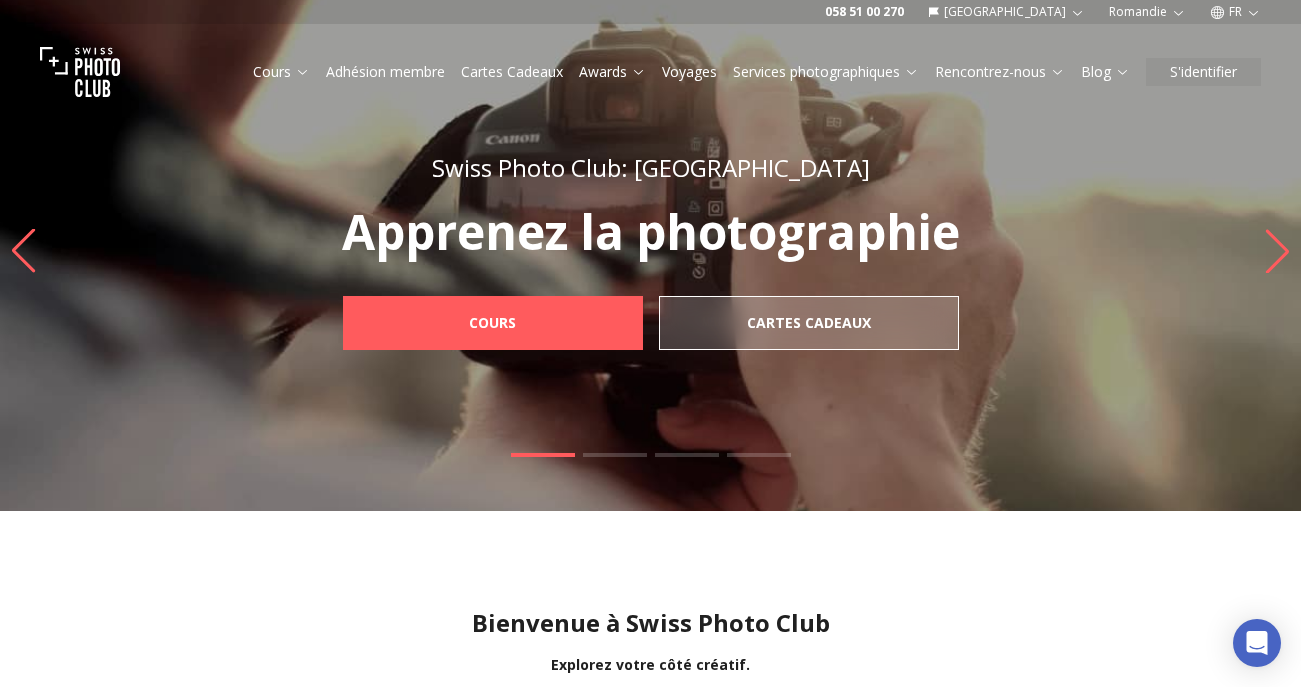 scroll, scrollTop: 0, scrollLeft: 0, axis: both 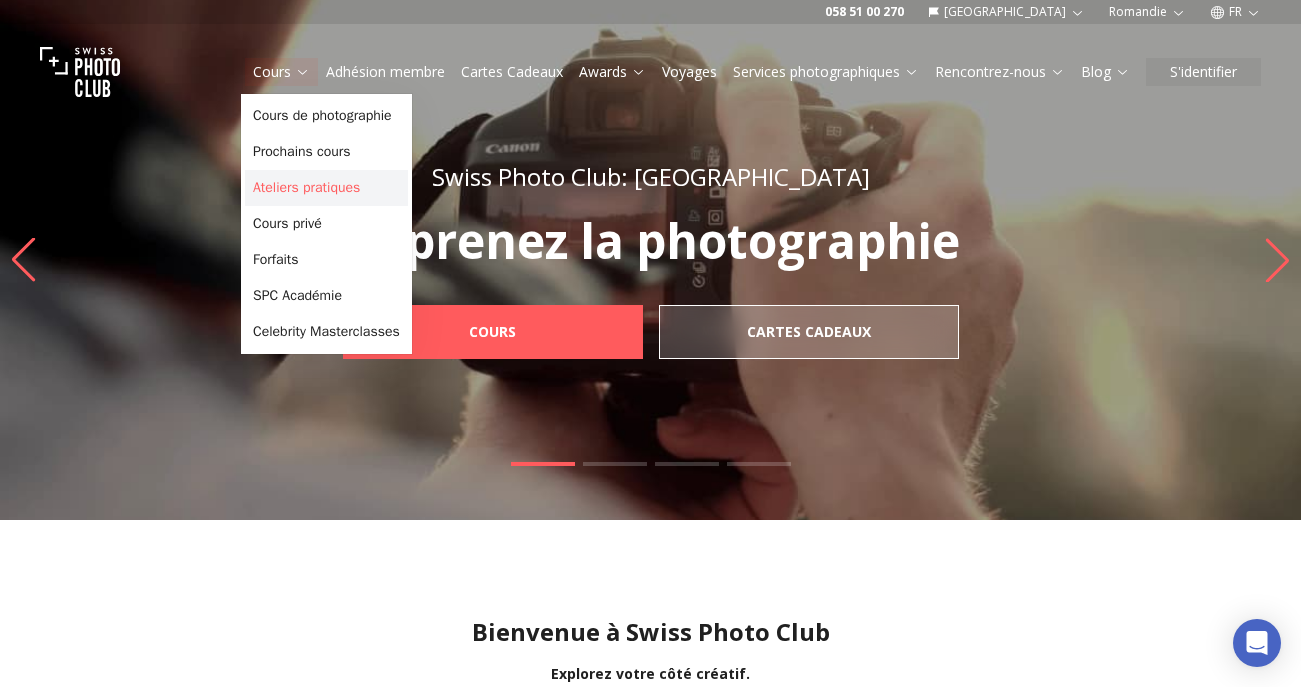 click on "Ateliers pratiques" at bounding box center [326, 188] 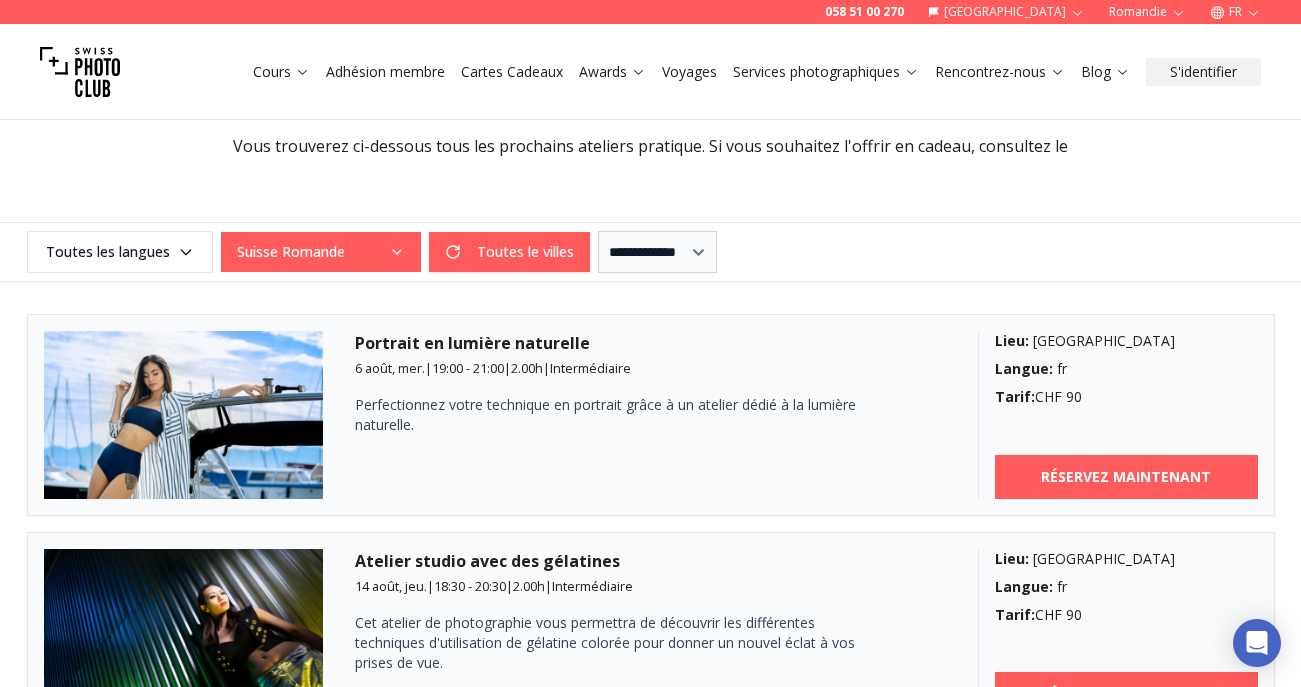 scroll, scrollTop: 353, scrollLeft: 0, axis: vertical 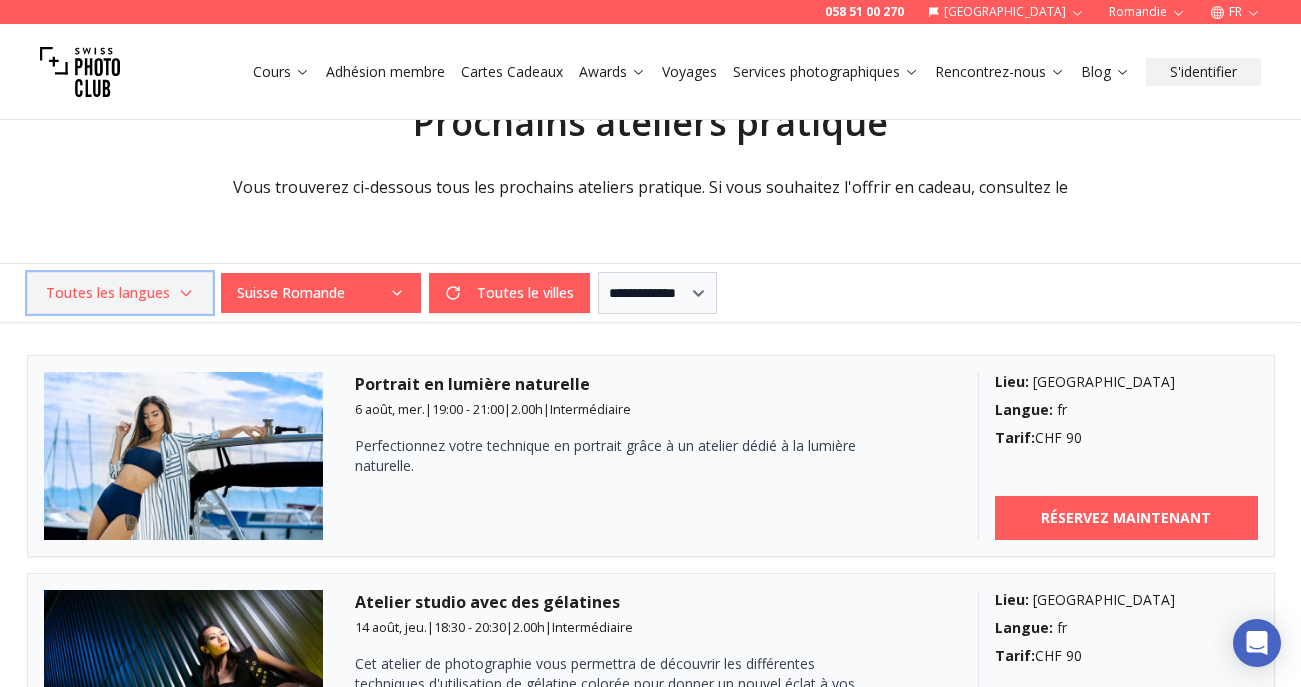 click on "Toutes les langues" at bounding box center (120, 293) 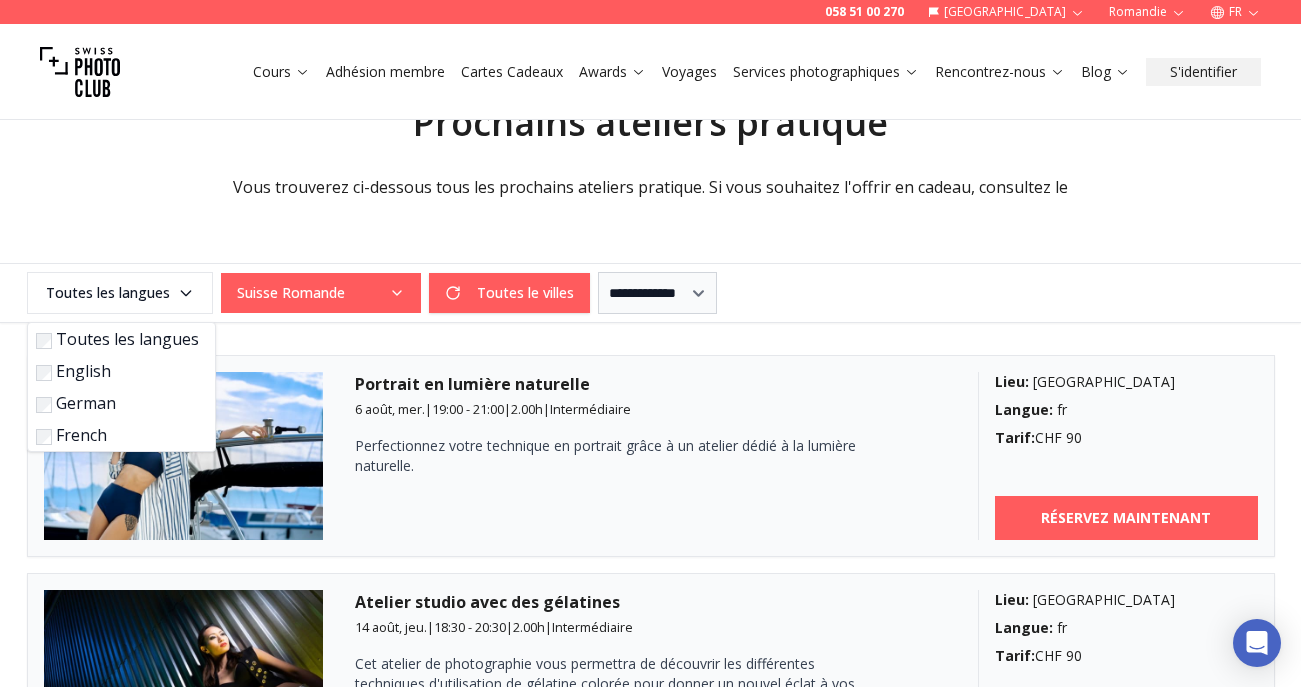 click on "English" at bounding box center [117, 371] 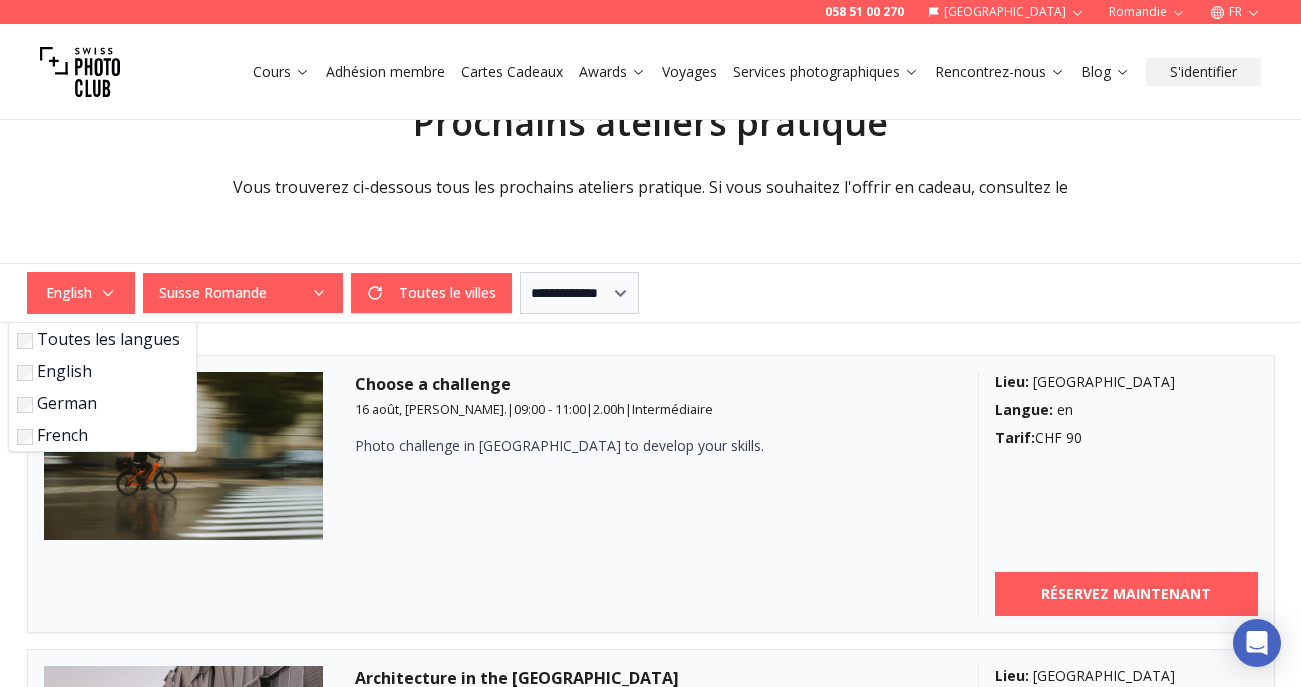 click on "French" at bounding box center (98, 435) 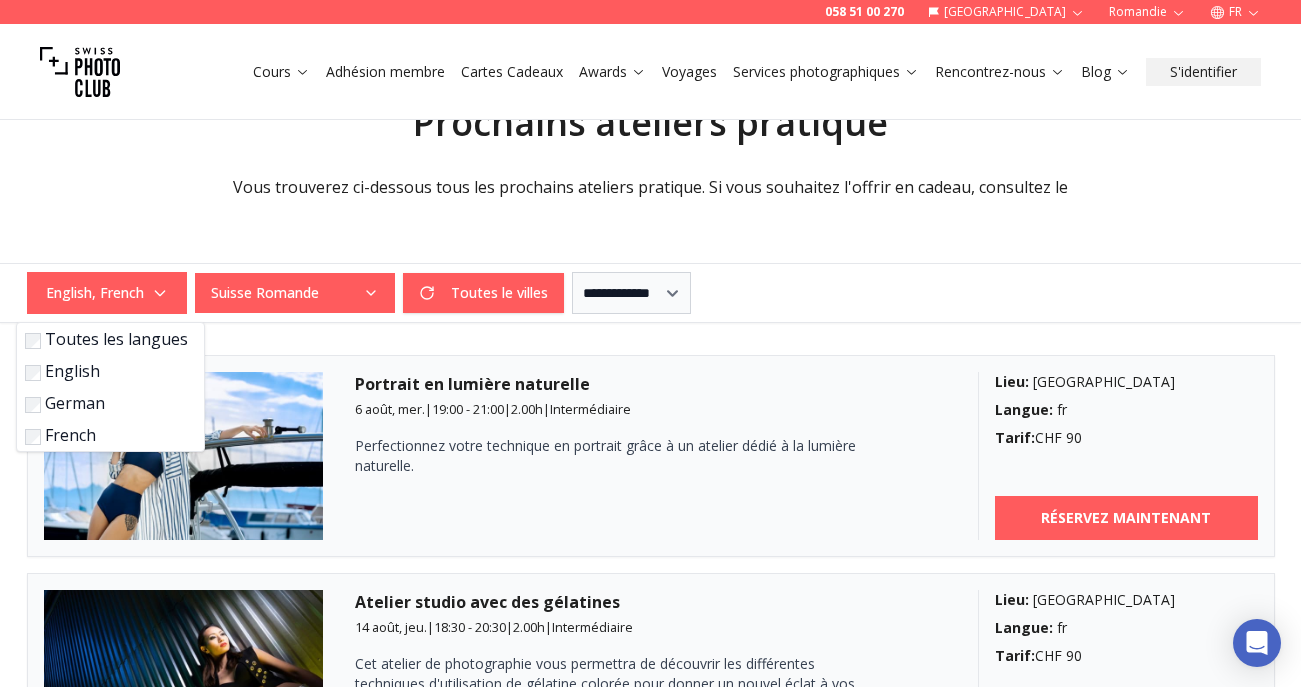 click 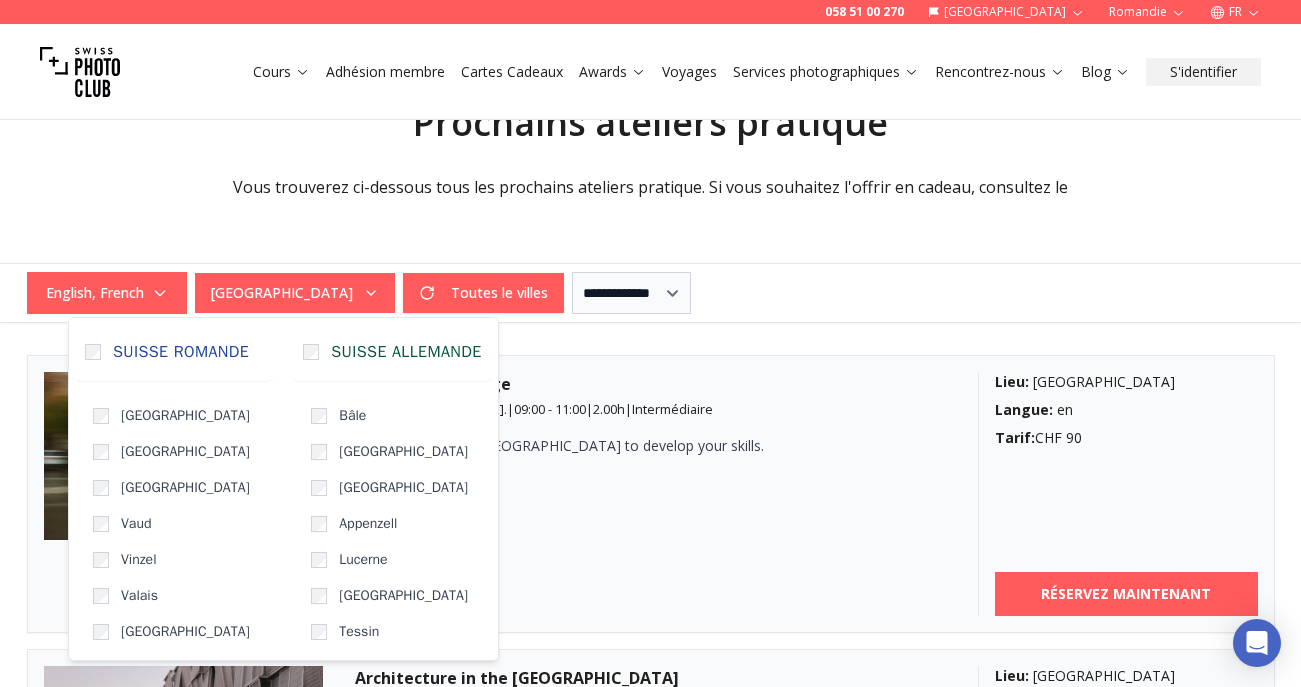 click on "**********" at bounding box center (651, 293) 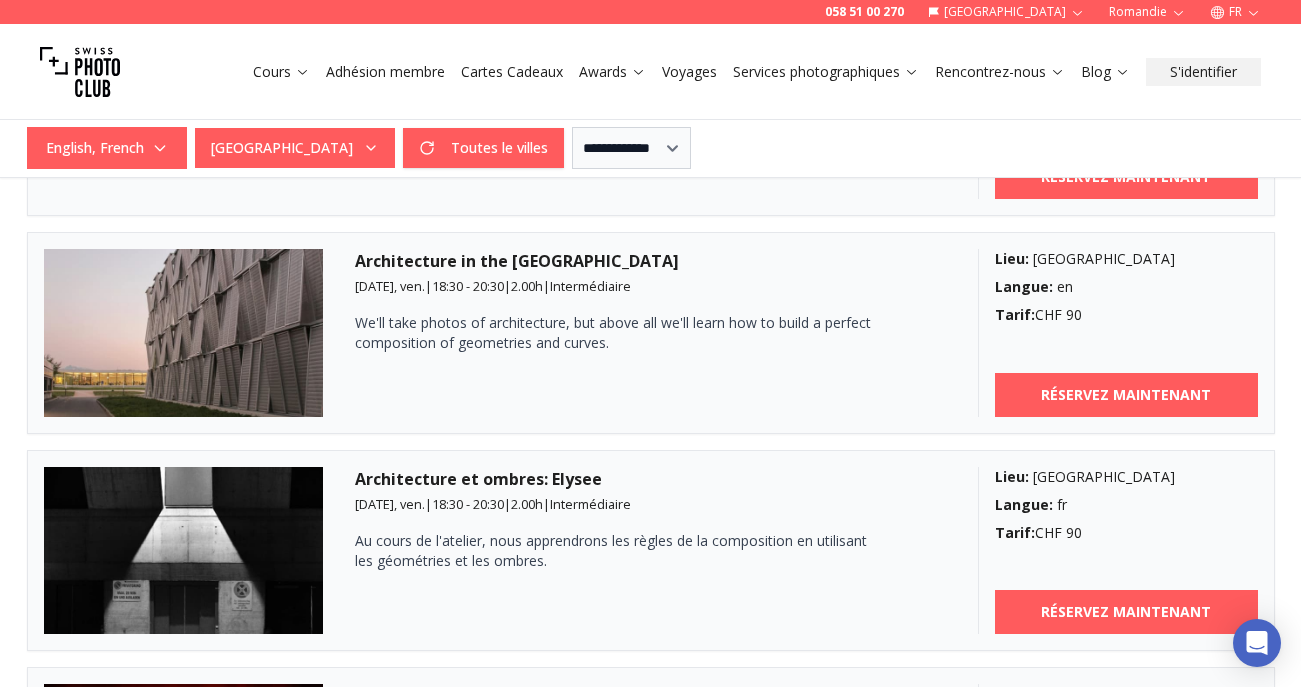 scroll, scrollTop: 763, scrollLeft: 0, axis: vertical 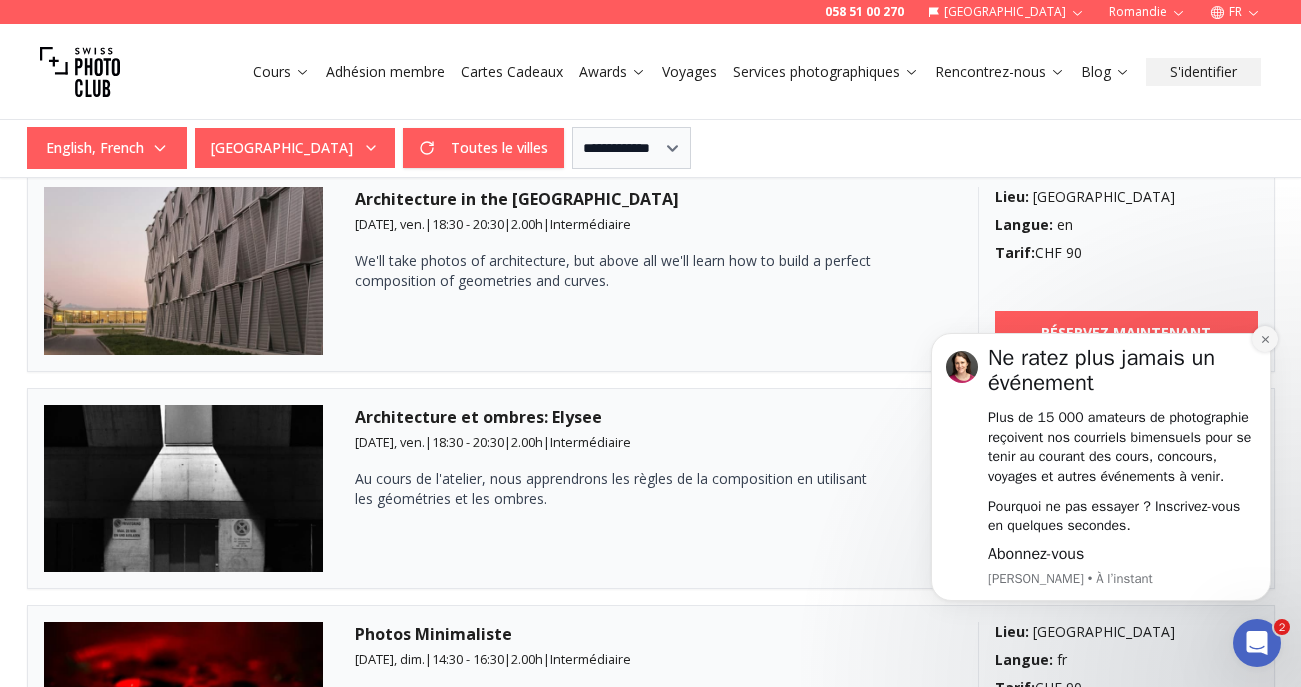 click 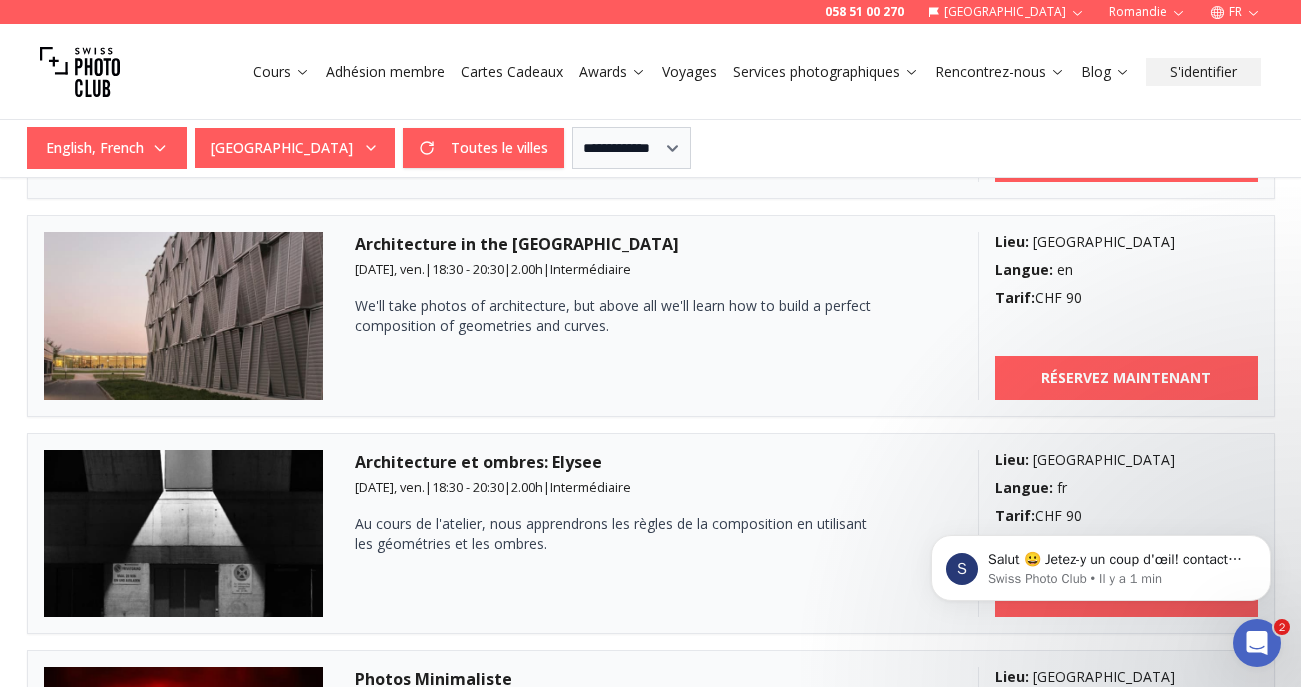 scroll, scrollTop: 757, scrollLeft: 0, axis: vertical 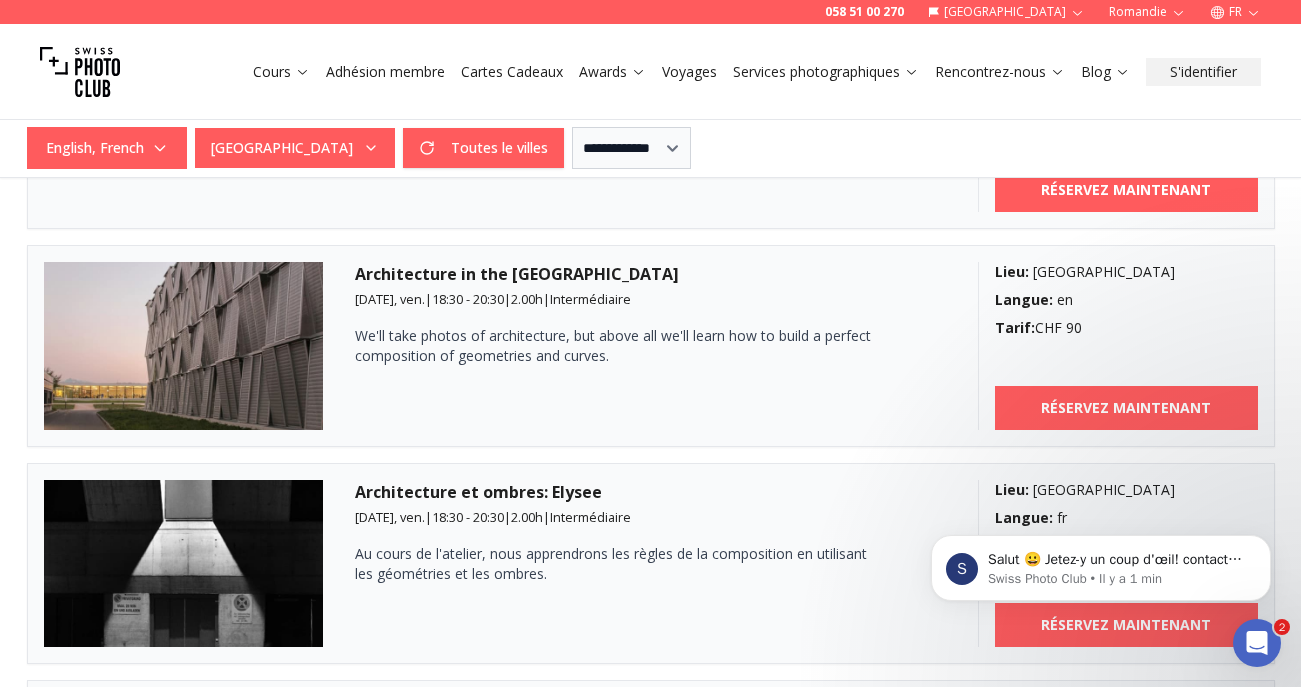 click at bounding box center (1101, 521) 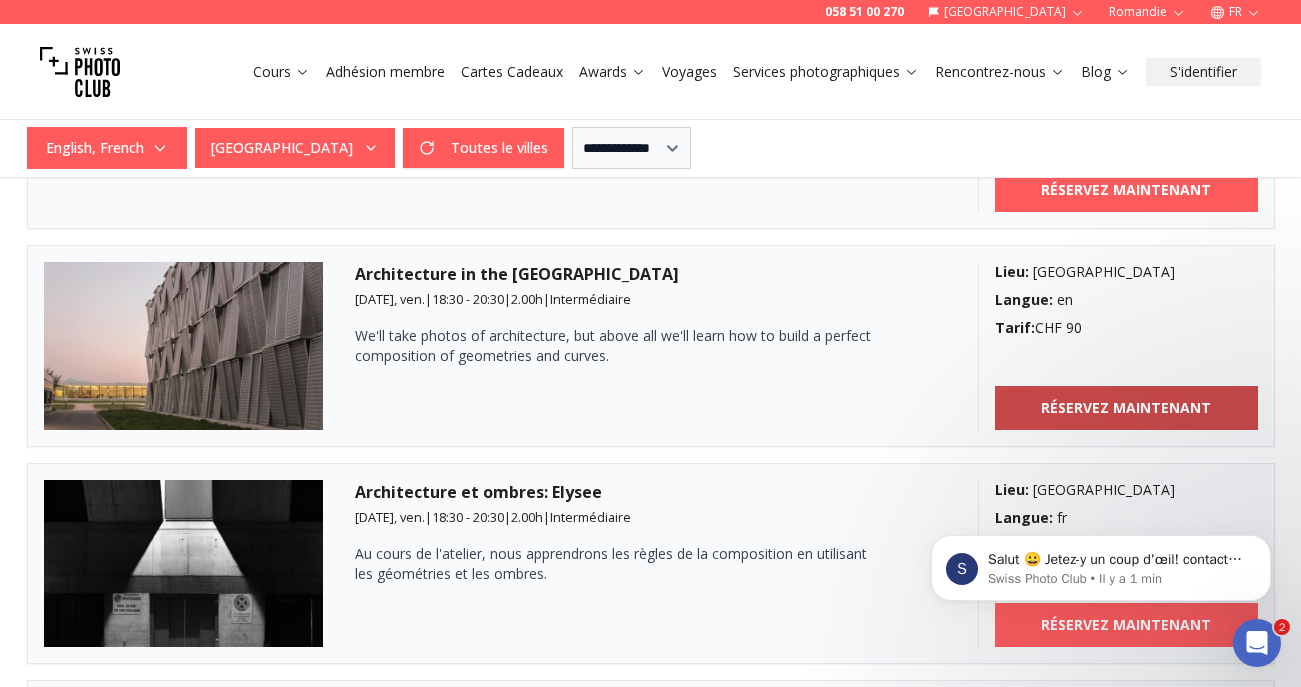 click on "RÉSERVEZ MAINTENANT" at bounding box center [1126, 408] 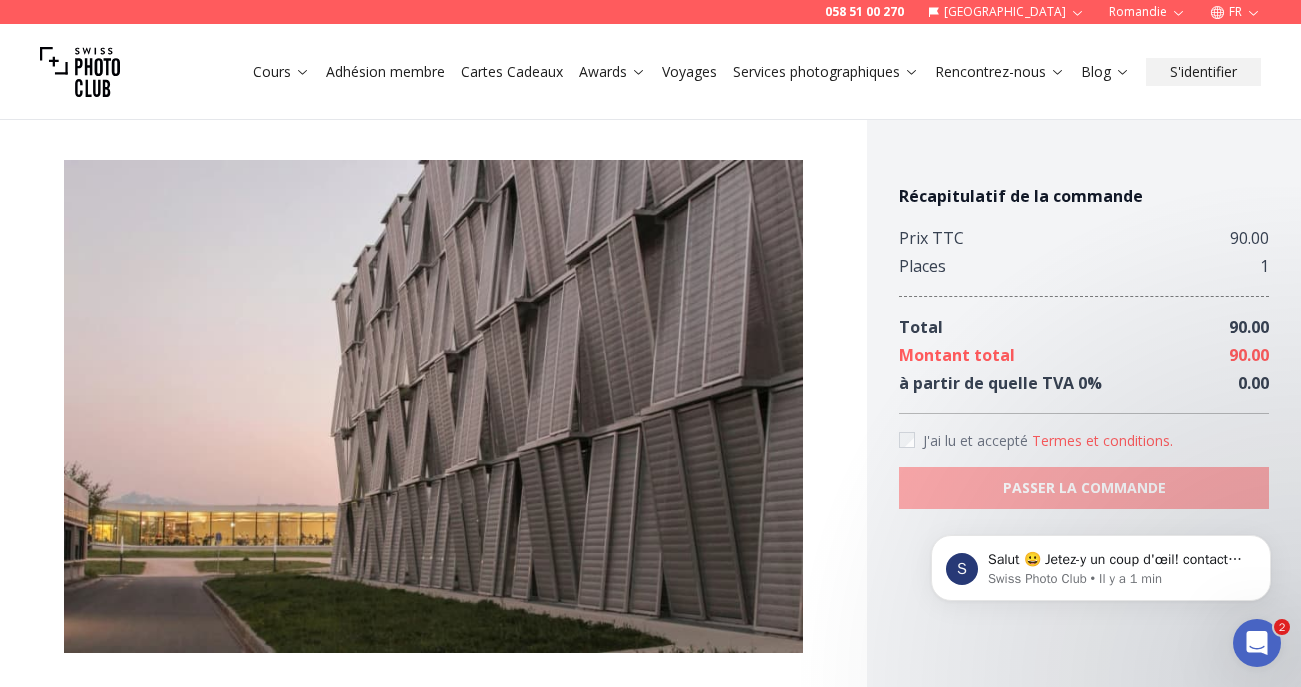scroll, scrollTop: 93, scrollLeft: 0, axis: vertical 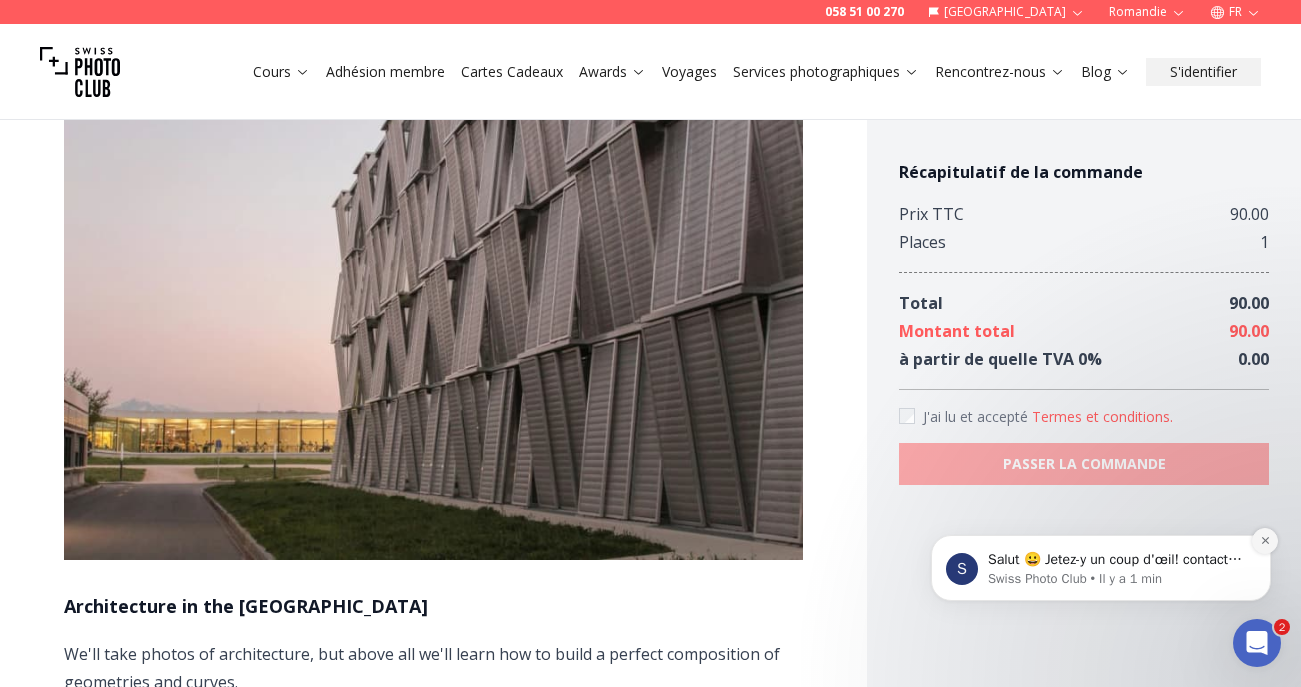 click 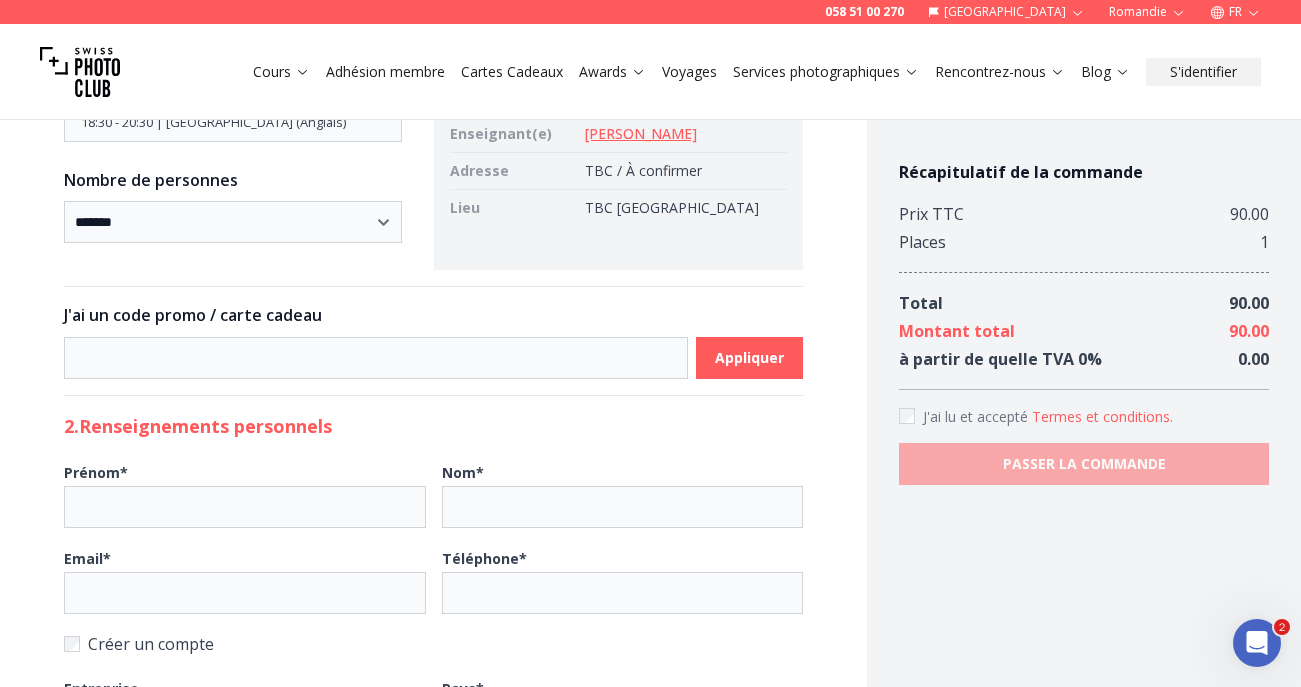 scroll, scrollTop: 1213, scrollLeft: 0, axis: vertical 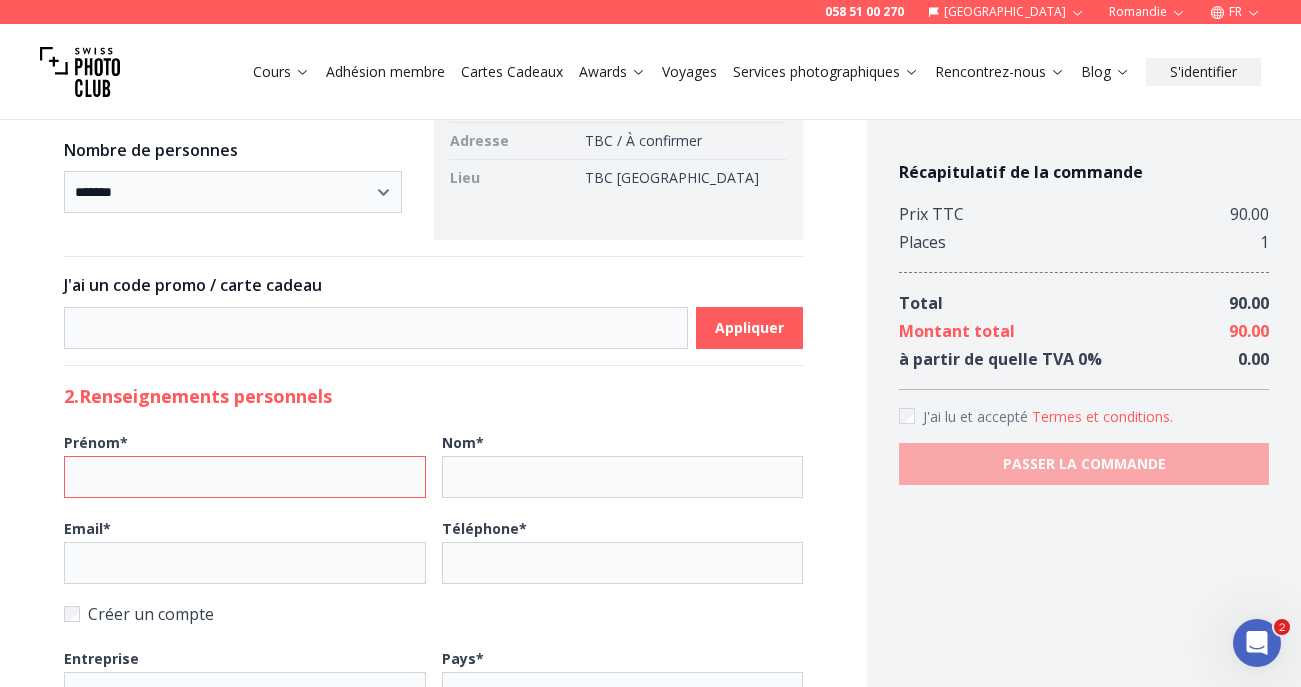 click on "Prénom *" at bounding box center [245, 477] 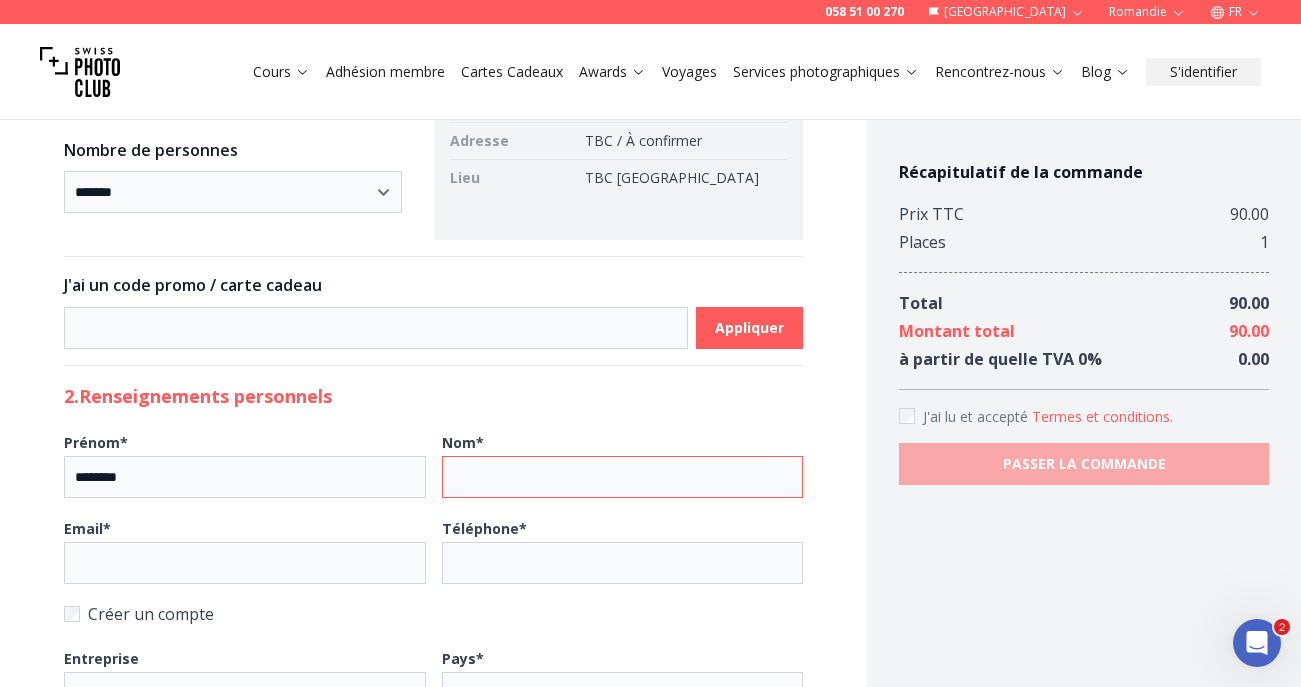type on "*****" 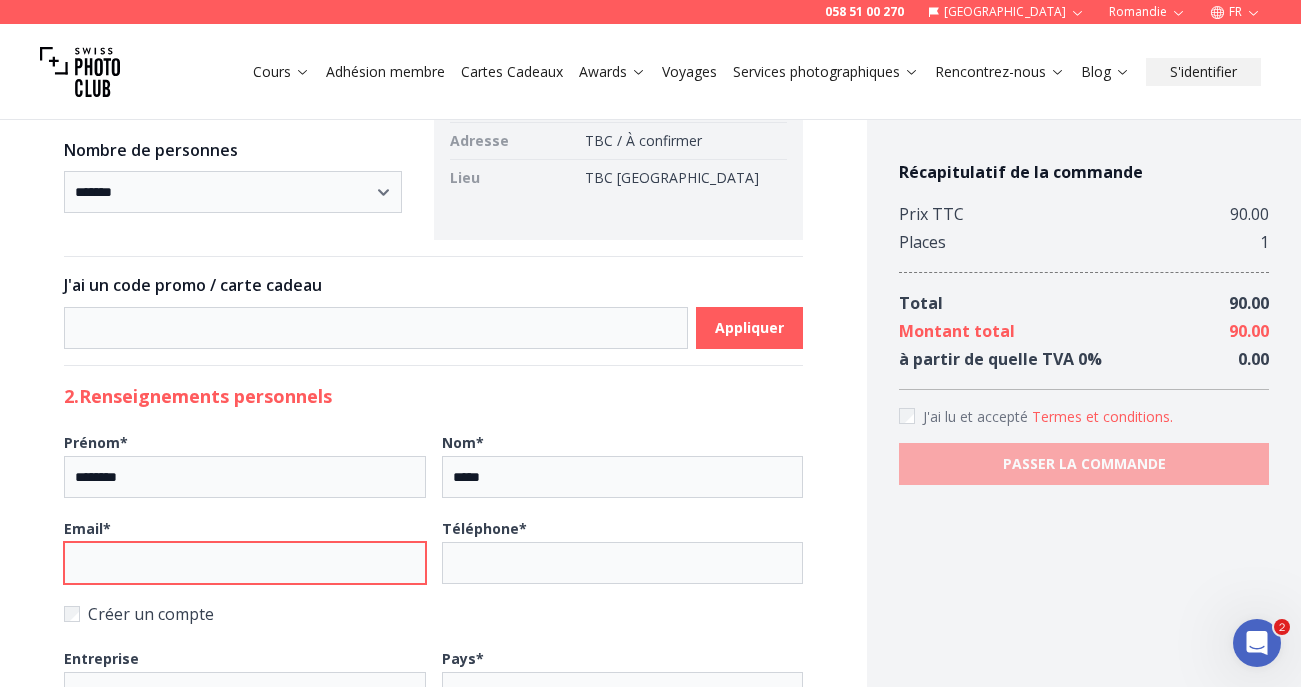 type on "**********" 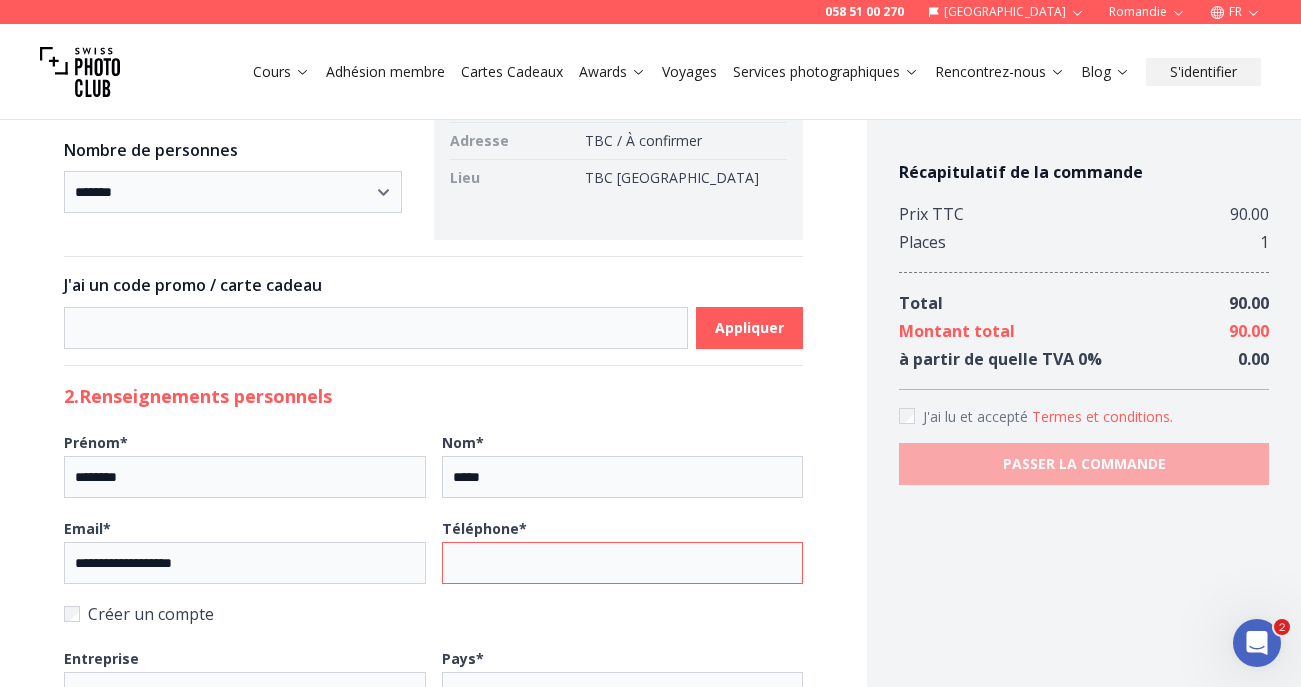 type on "**********" 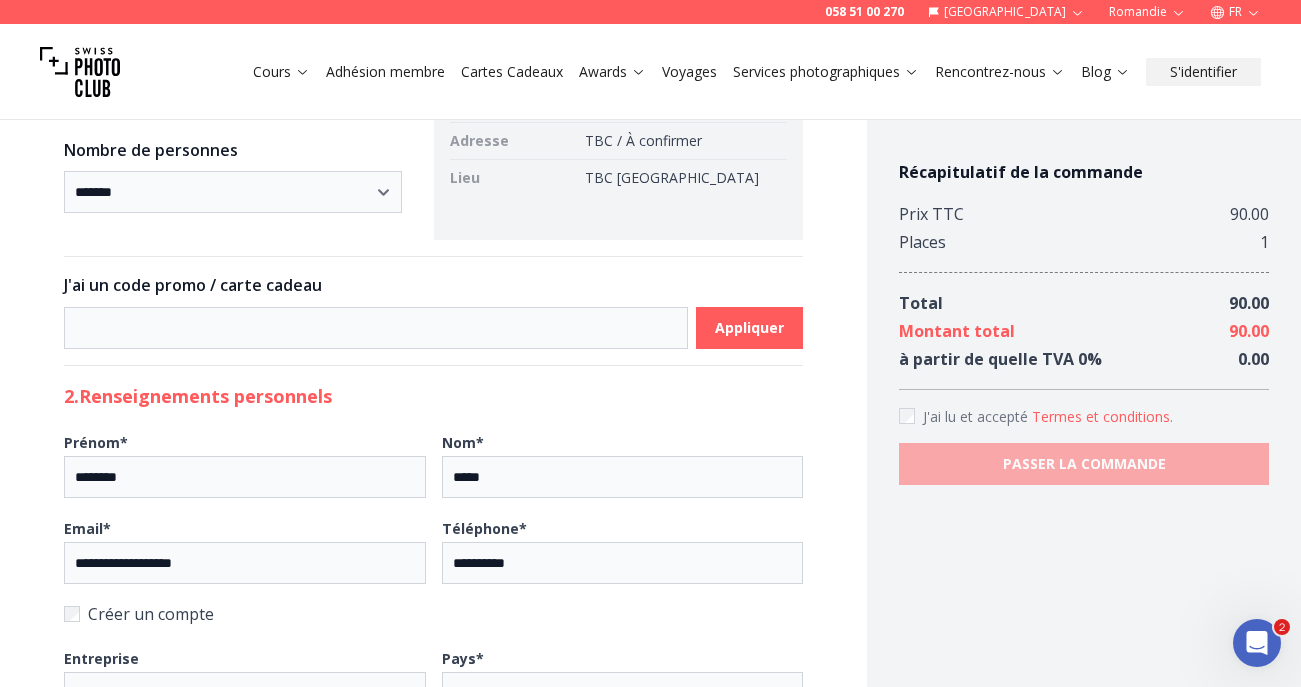 type on "**********" 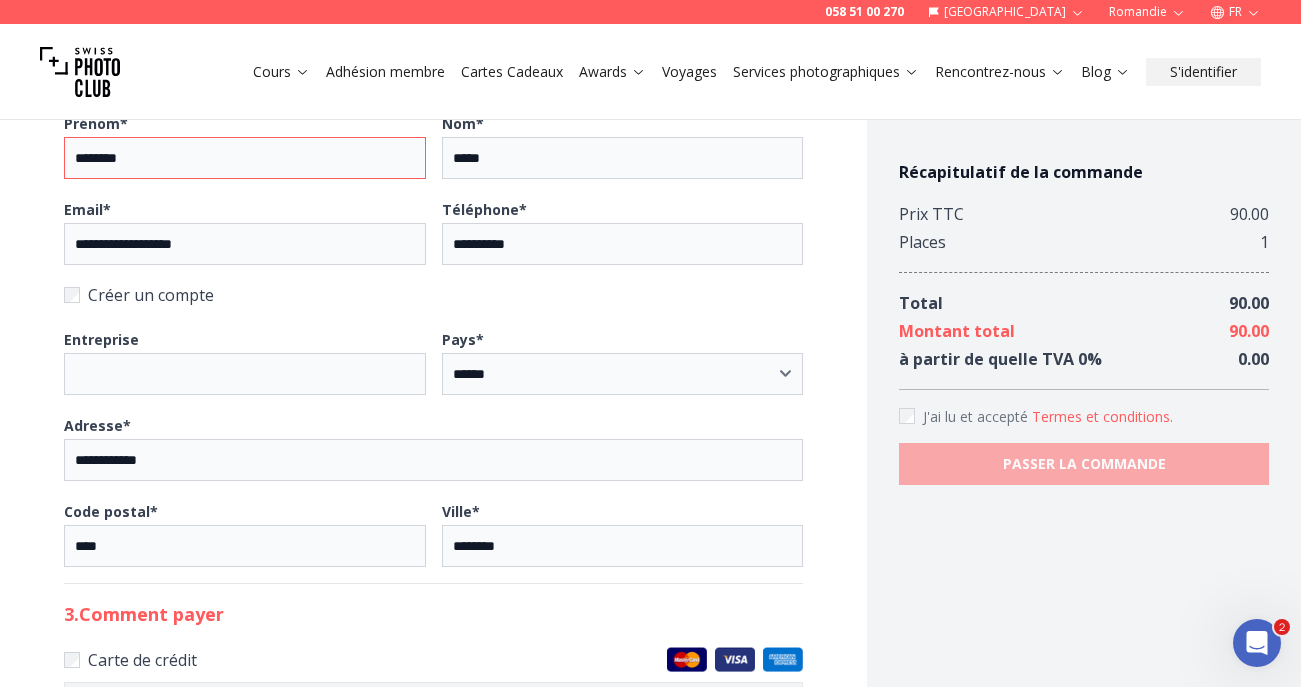 scroll, scrollTop: 1535, scrollLeft: 0, axis: vertical 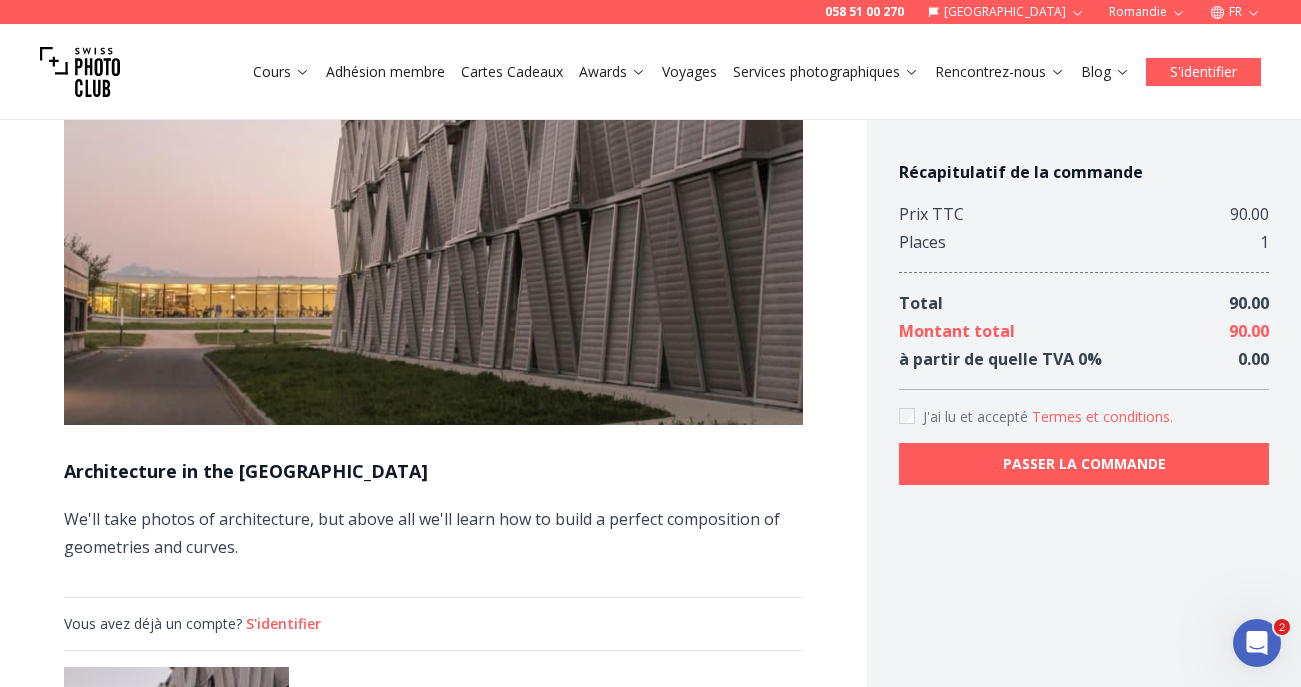 click on "S'identifier" at bounding box center (1203, 72) 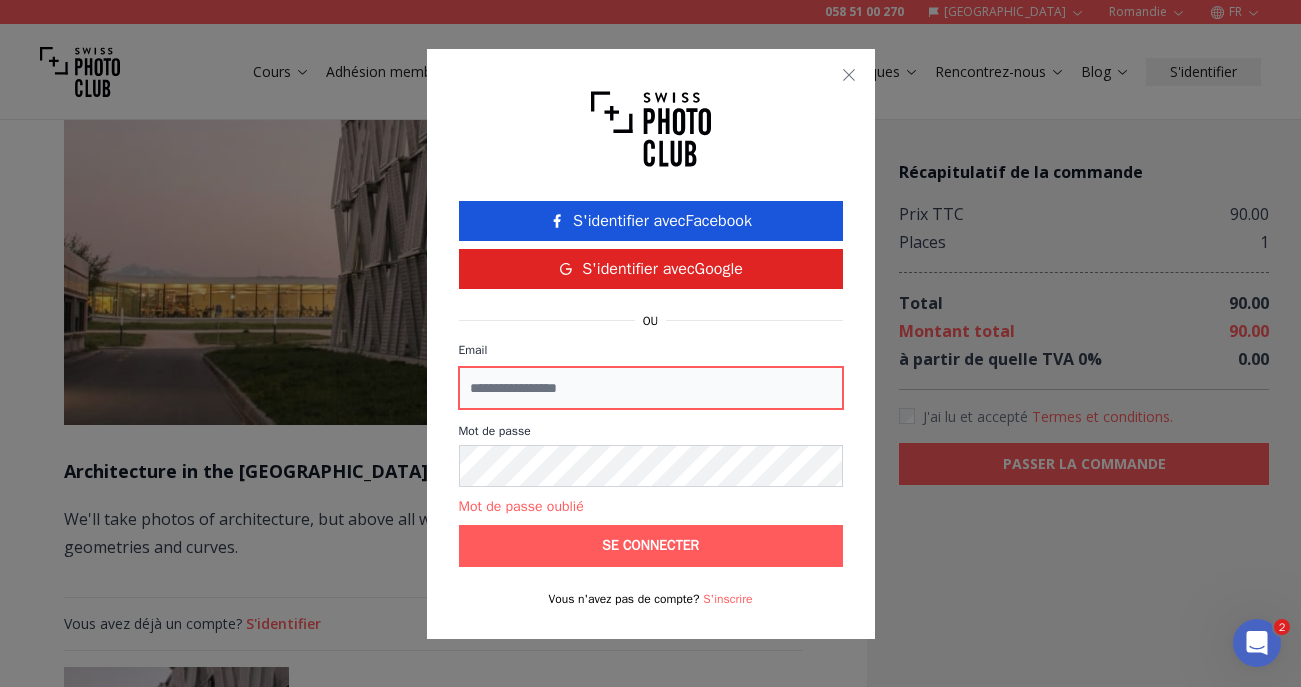 click on "Email" at bounding box center [651, 388] 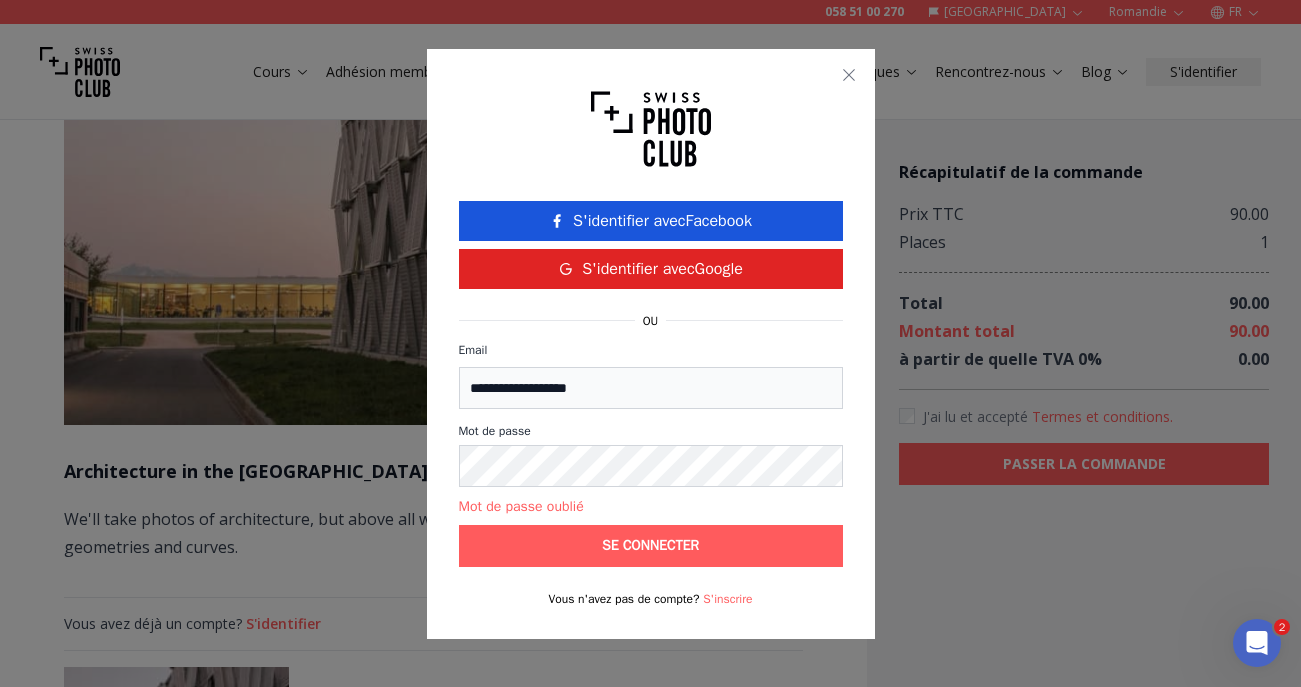 type on "********" 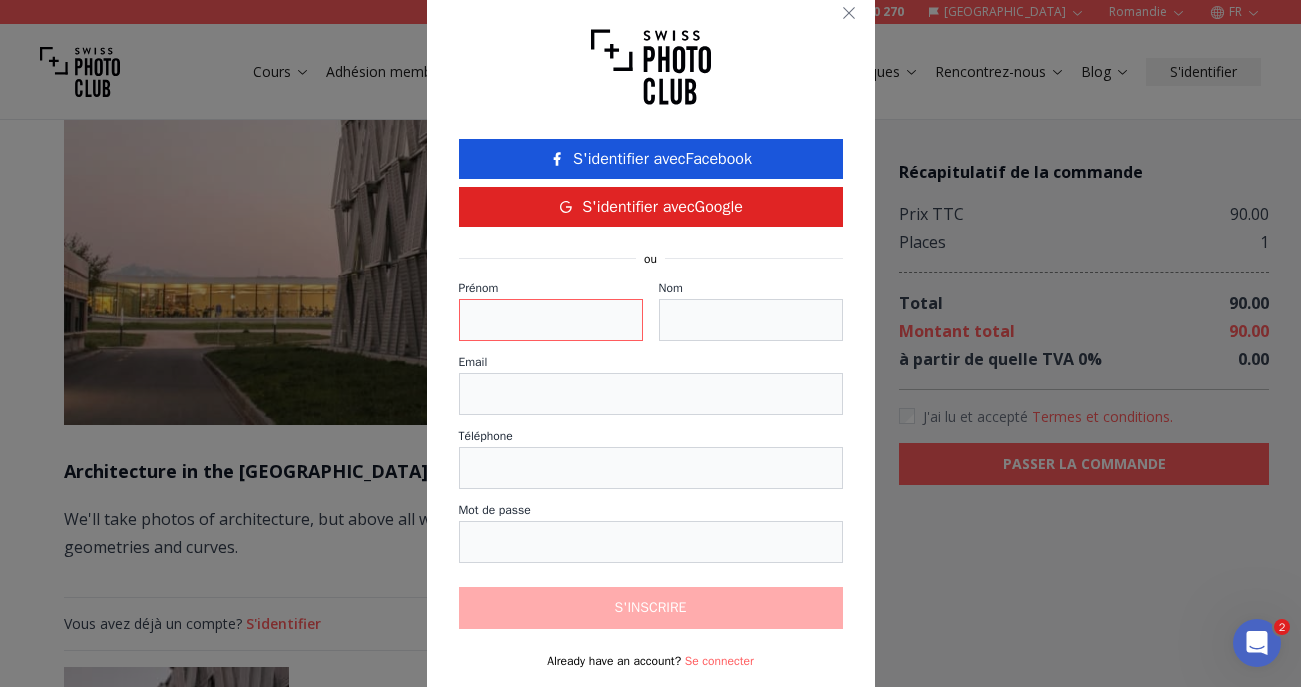 click at bounding box center (551, 320) 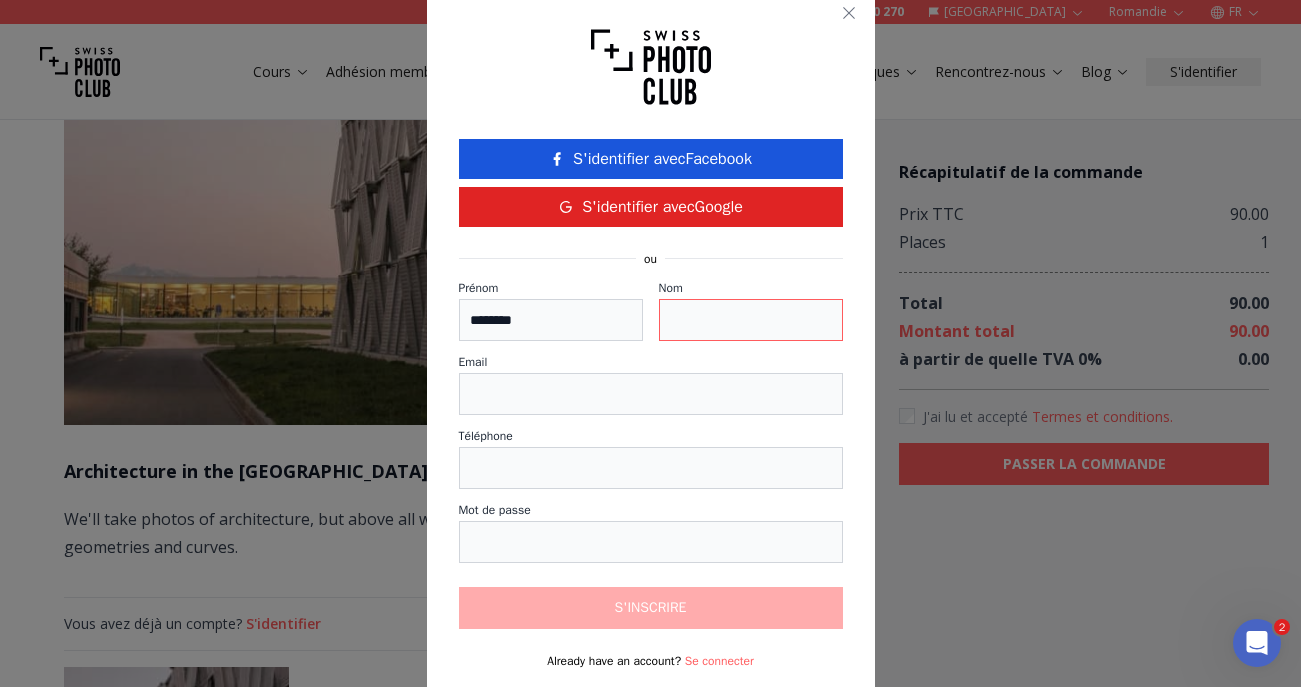 type on "*****" 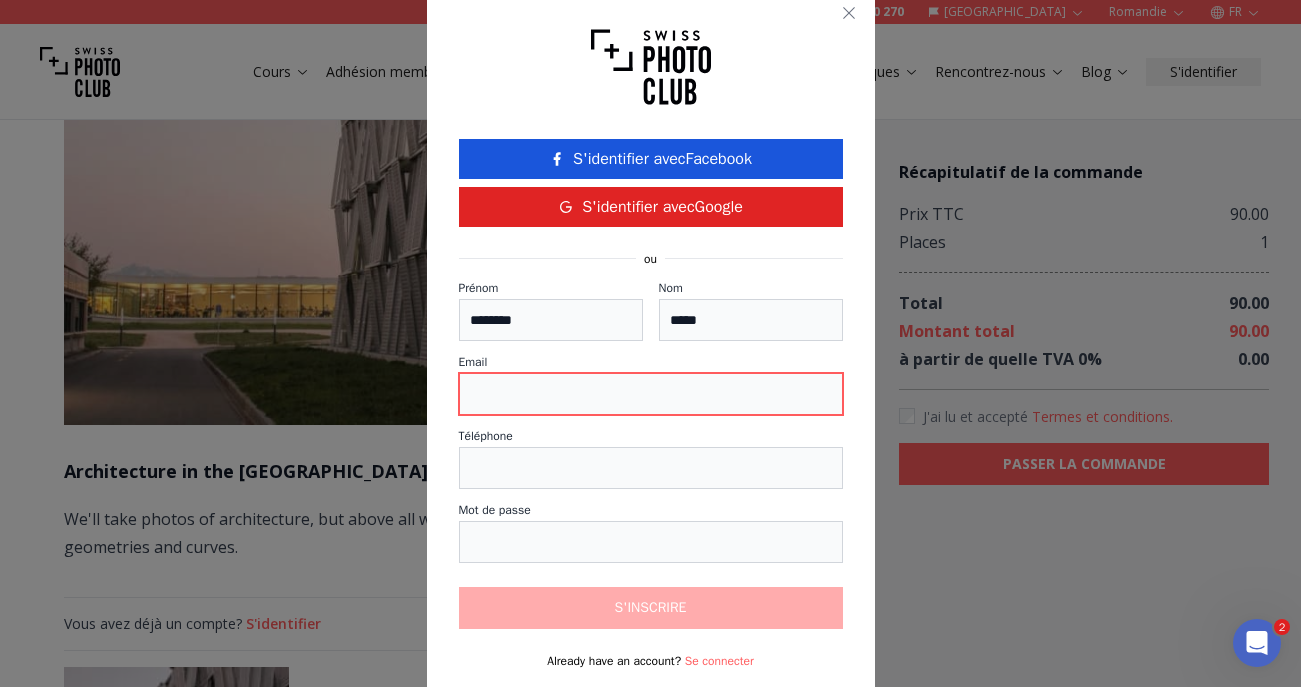 type on "**********" 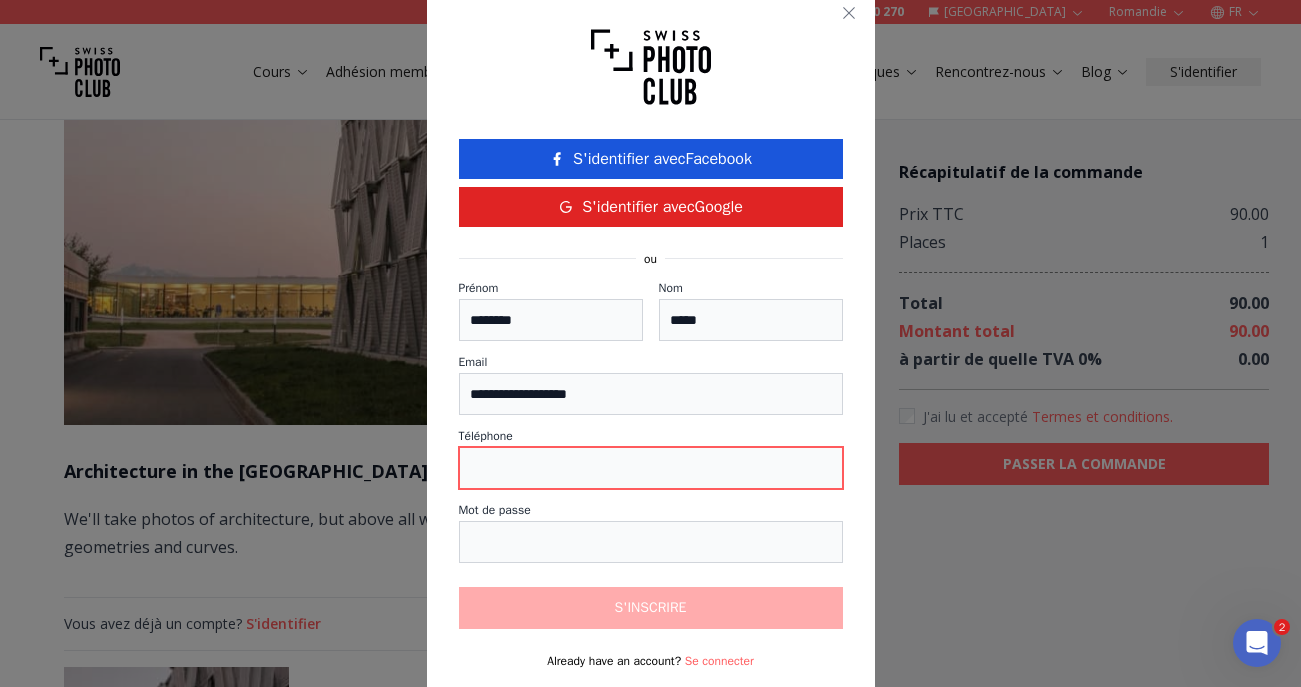 type on "**********" 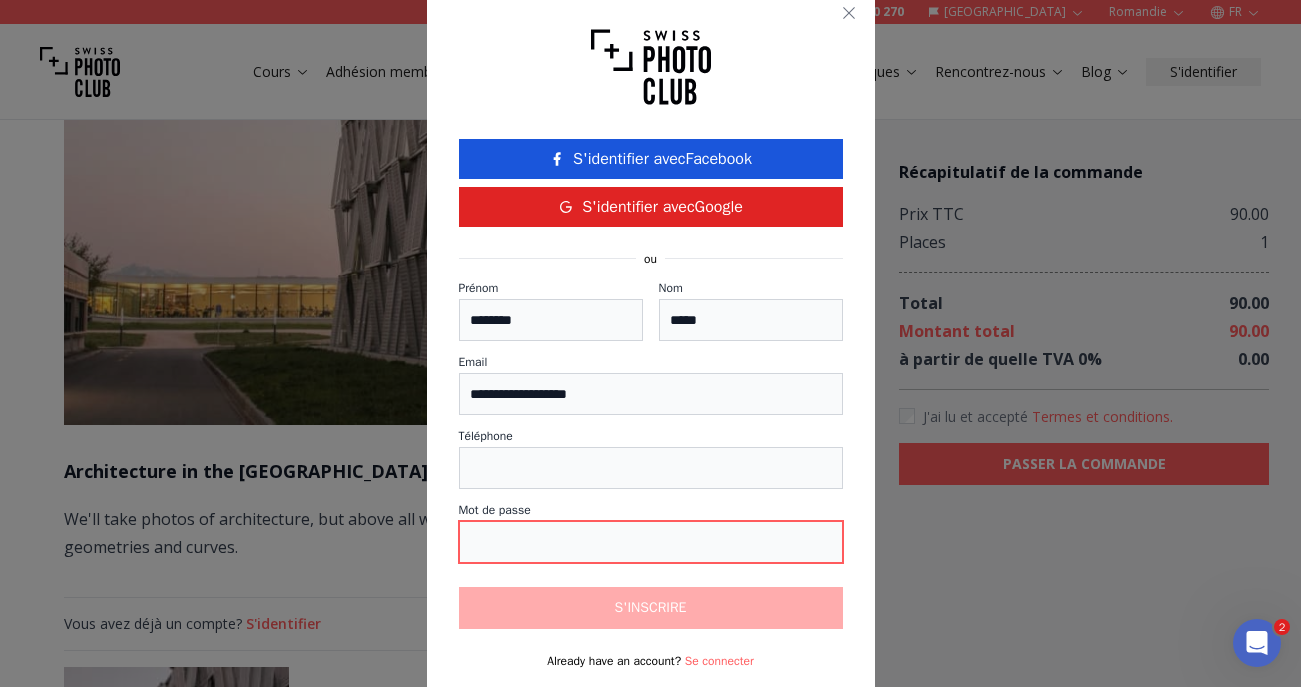 click at bounding box center (651, 542) 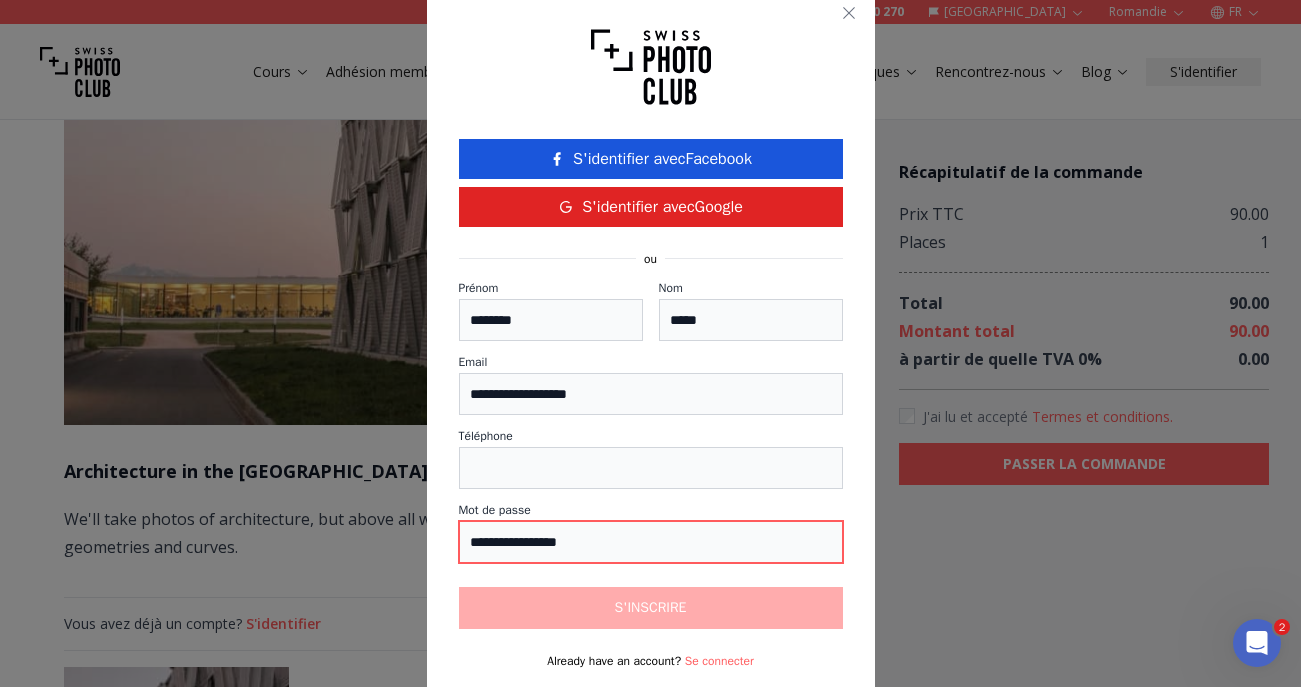 type on "**********" 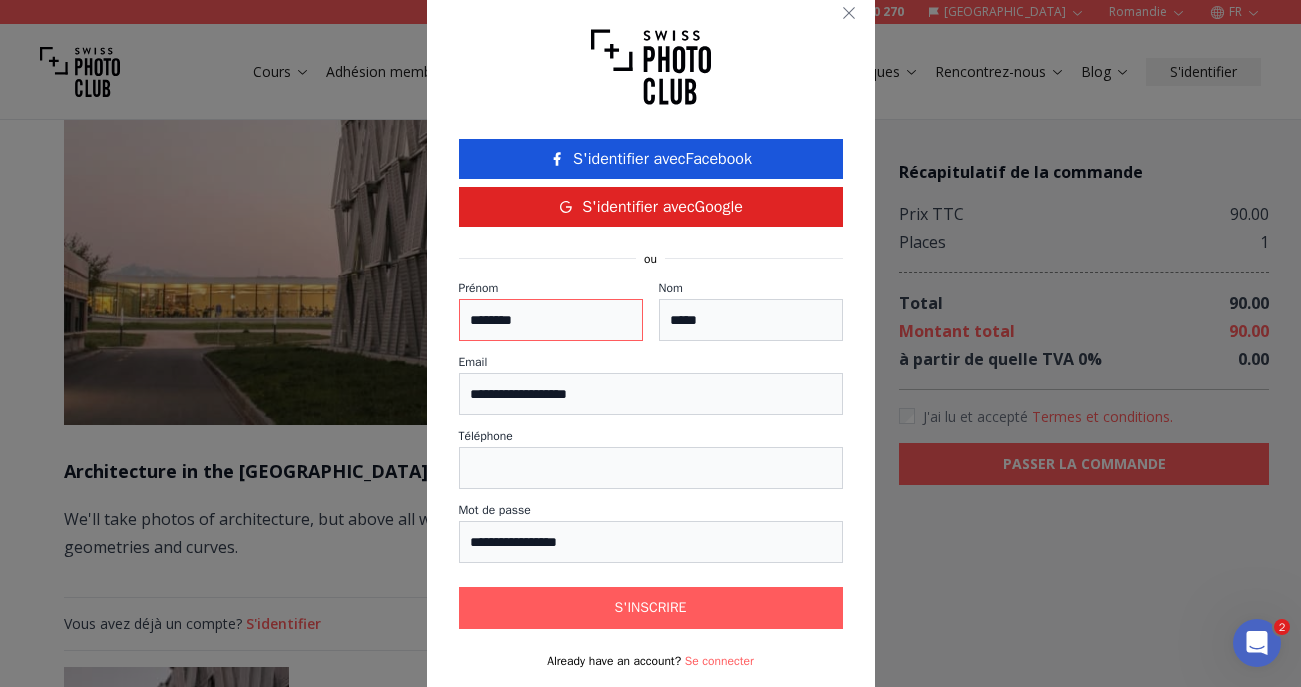 click on "********" at bounding box center [551, 320] 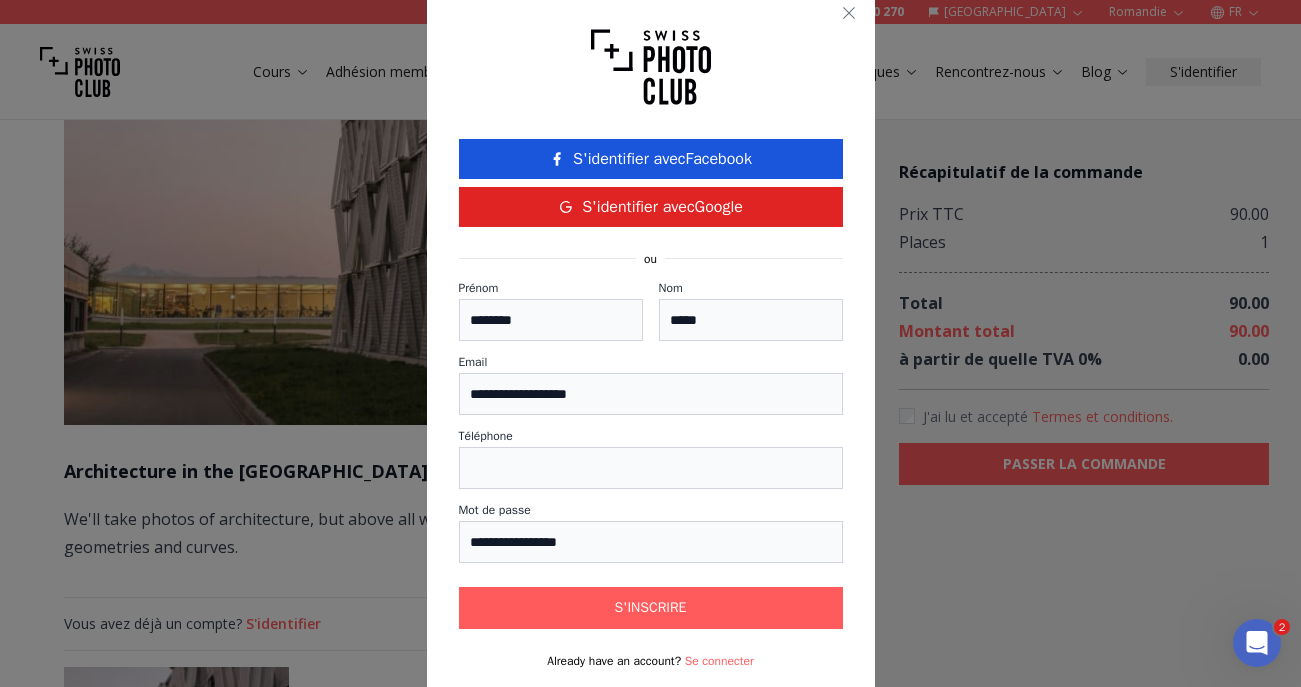 click on "**********" at bounding box center (651, 344) 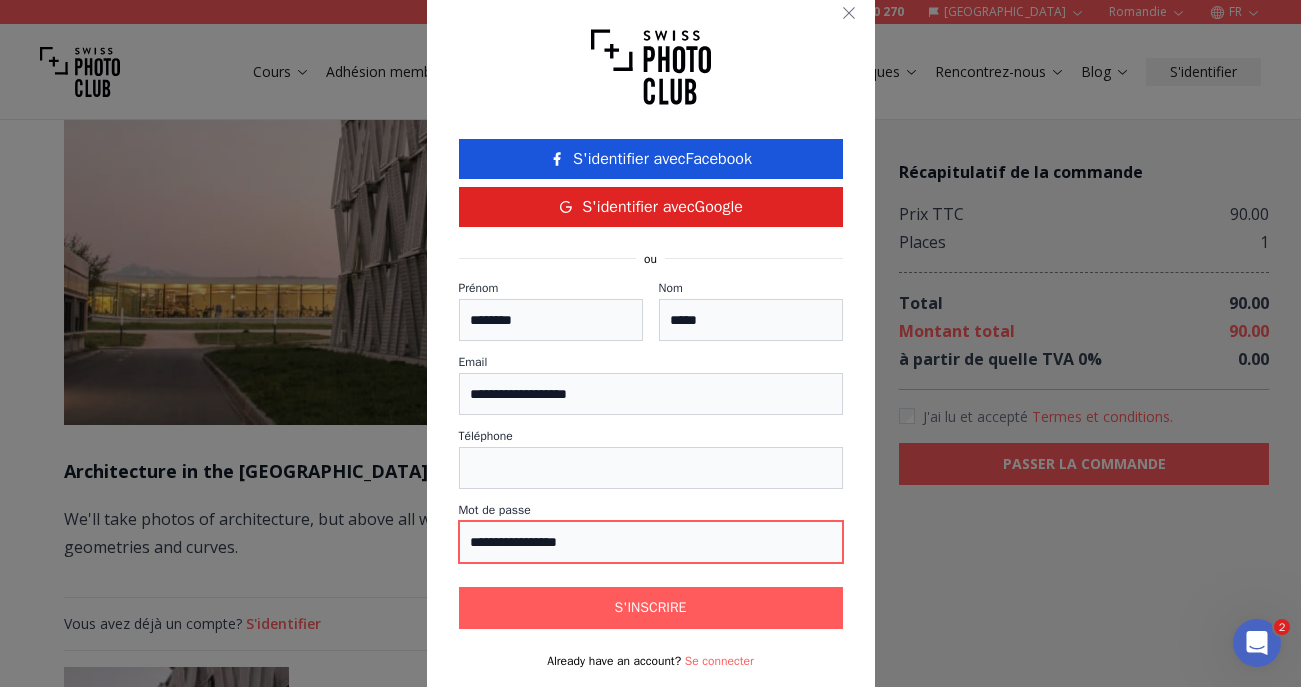 click on "**********" at bounding box center (651, 542) 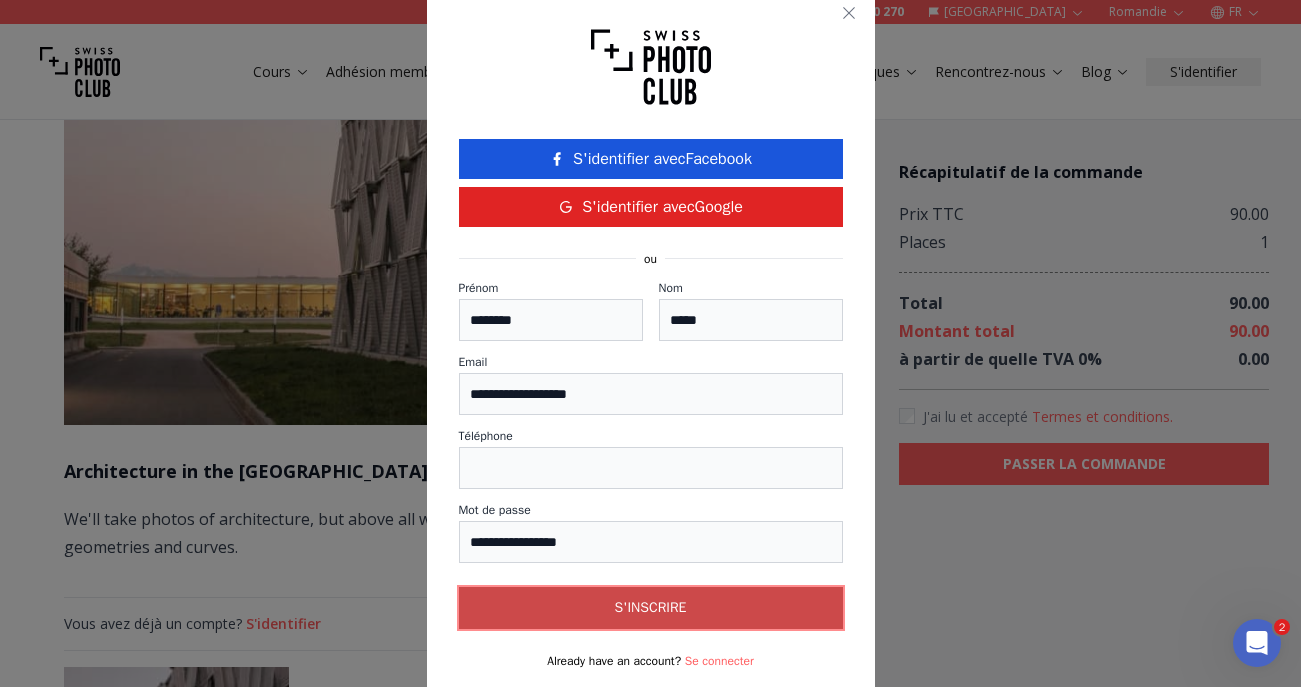 click on "S'inscrire" at bounding box center [651, 608] 